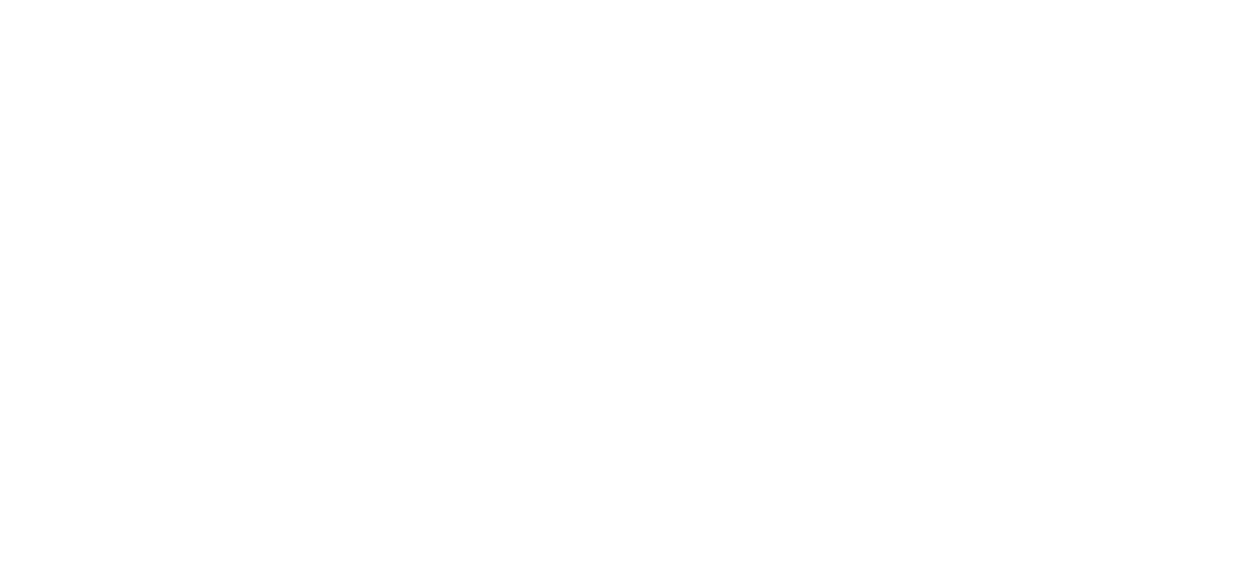 scroll, scrollTop: 0, scrollLeft: 0, axis: both 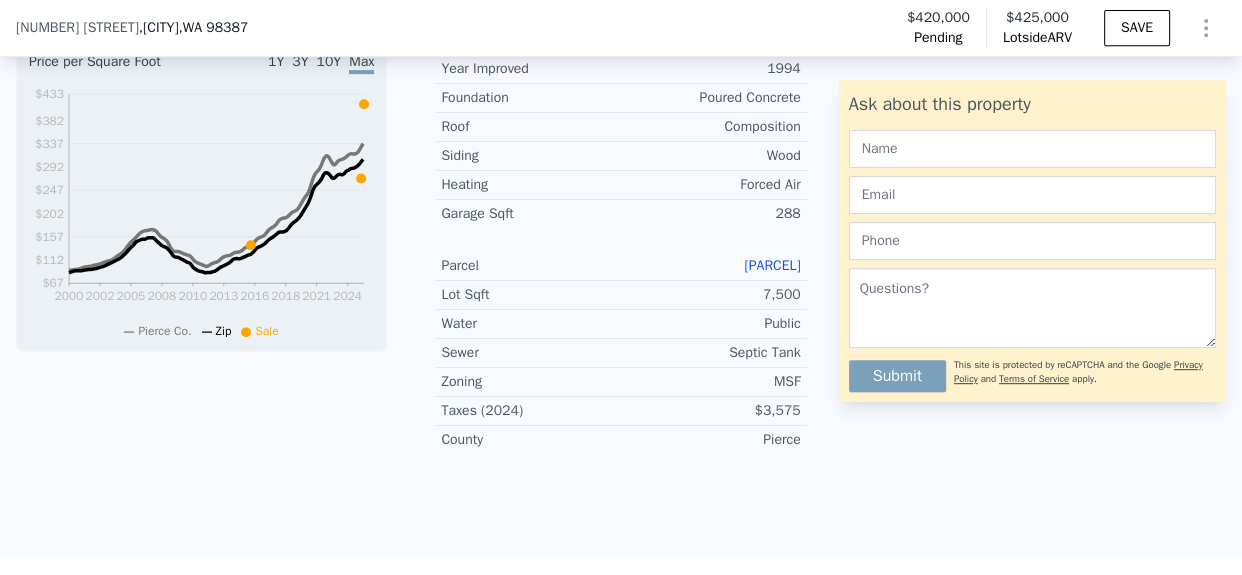 drag, startPoint x: 702, startPoint y: 277, endPoint x: 810, endPoint y: 286, distance: 108.37435 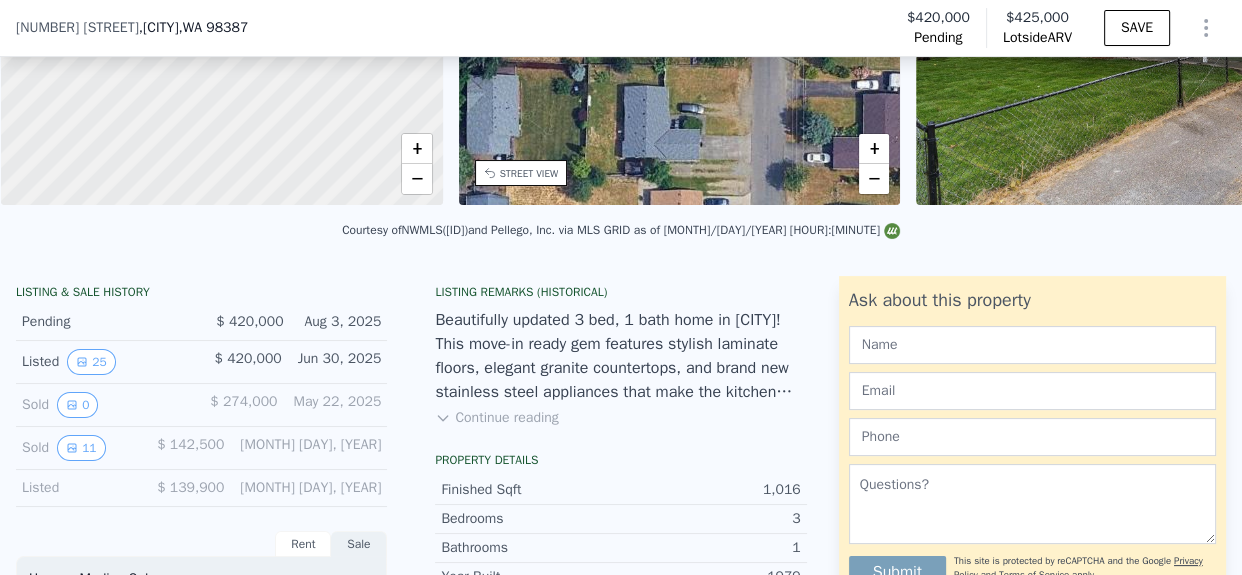 scroll, scrollTop: 0, scrollLeft: 0, axis: both 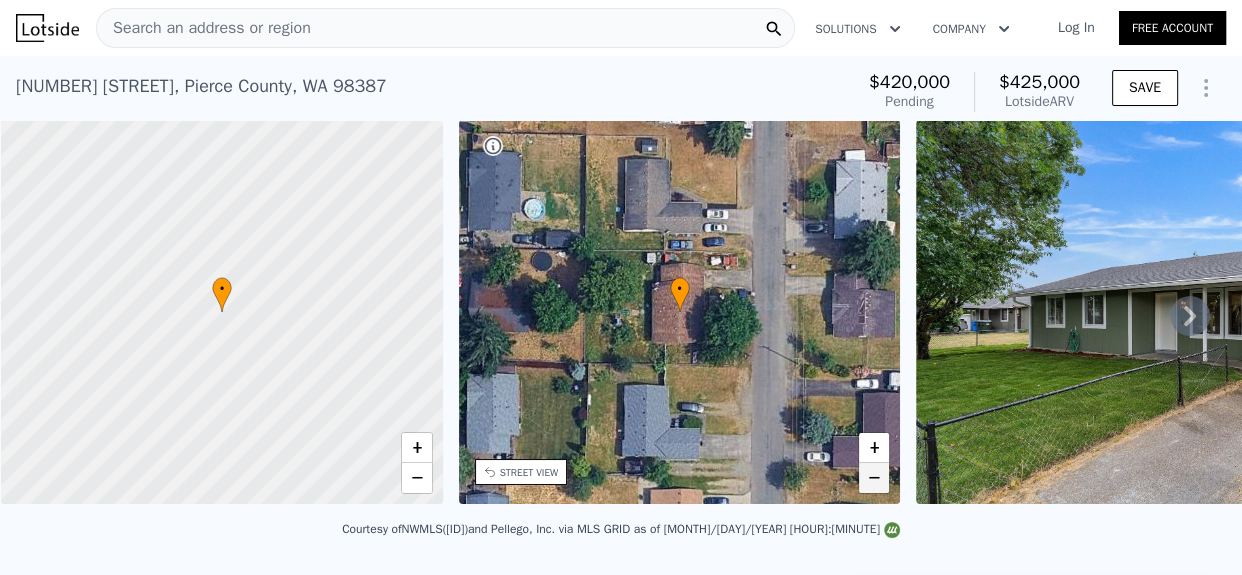 click on "−" at bounding box center [874, 478] 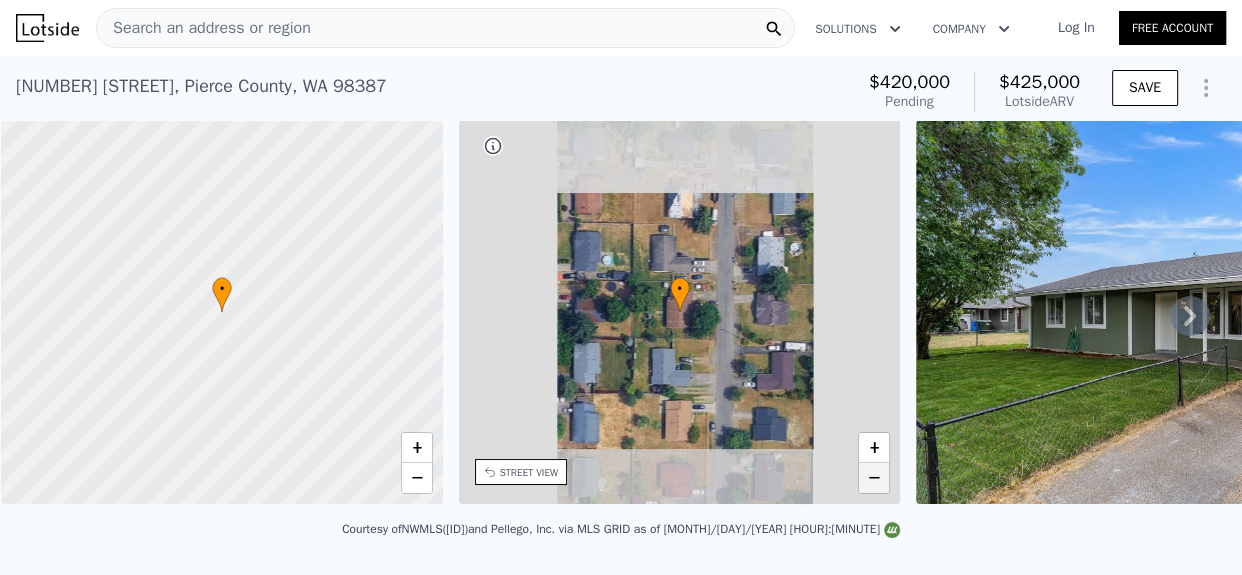 click on "−" at bounding box center (874, 478) 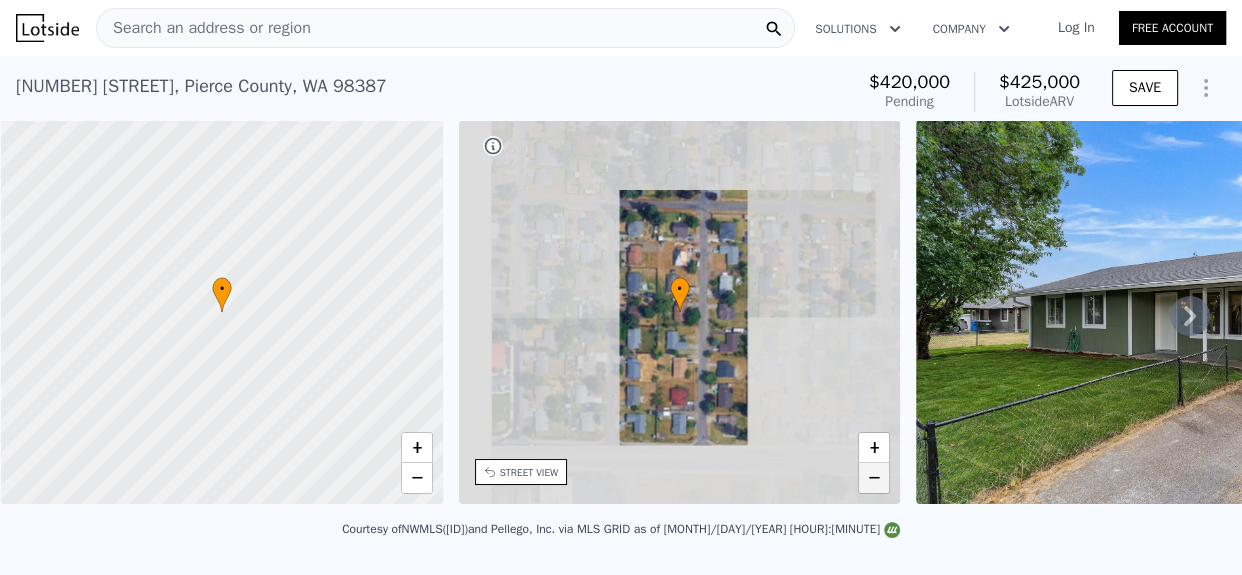 click on "−" at bounding box center [874, 478] 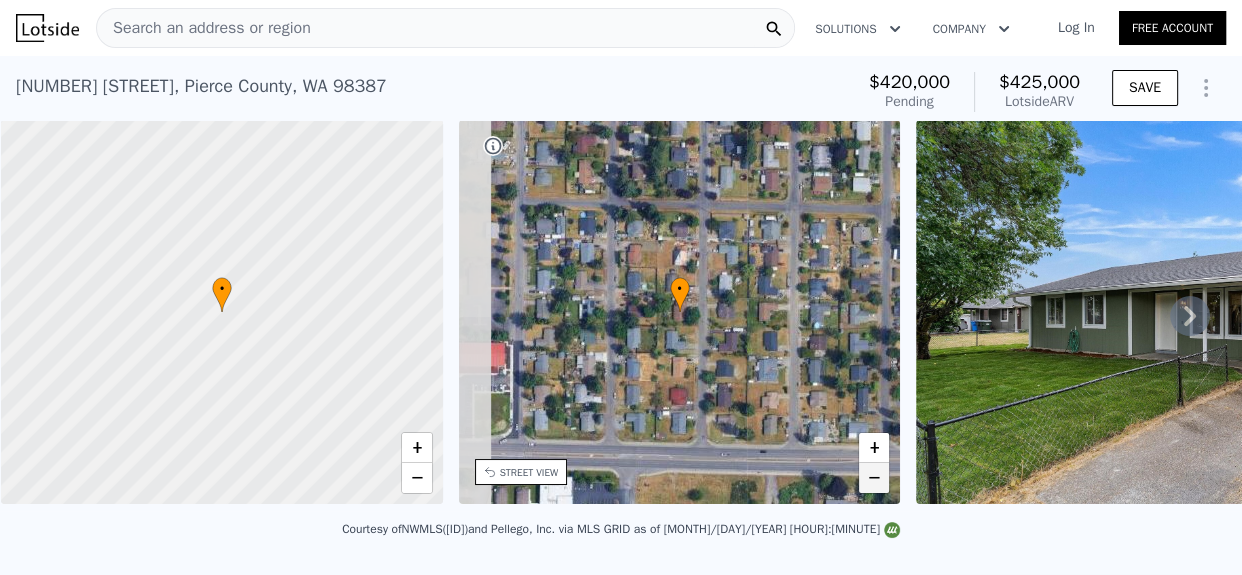 click on "−" at bounding box center [874, 478] 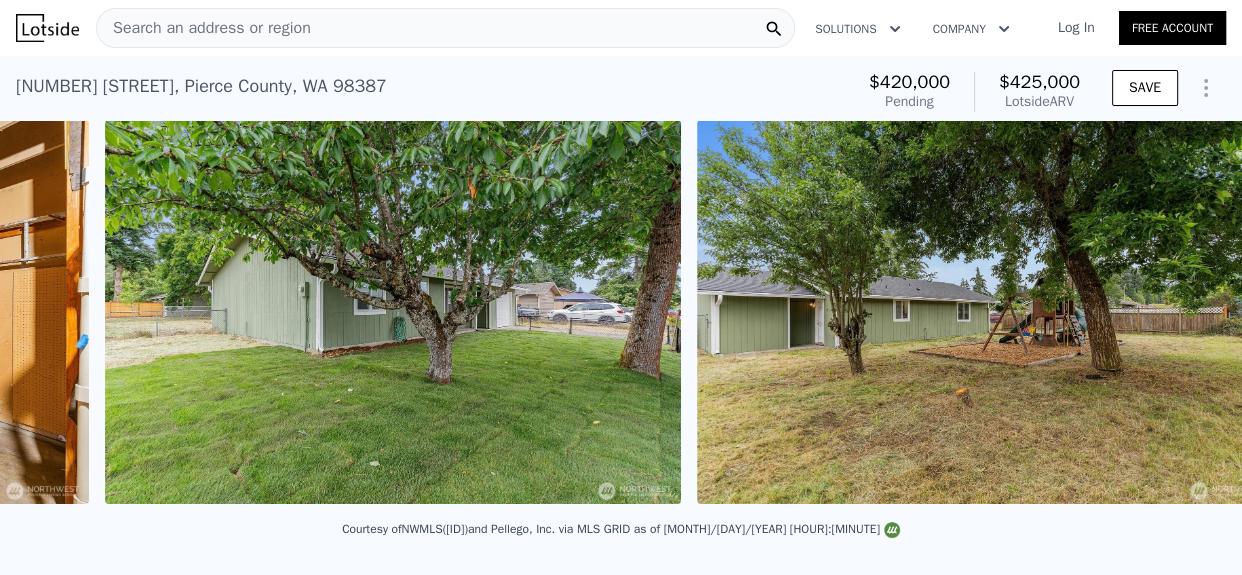 scroll, scrollTop: 0, scrollLeft: 10896, axis: horizontal 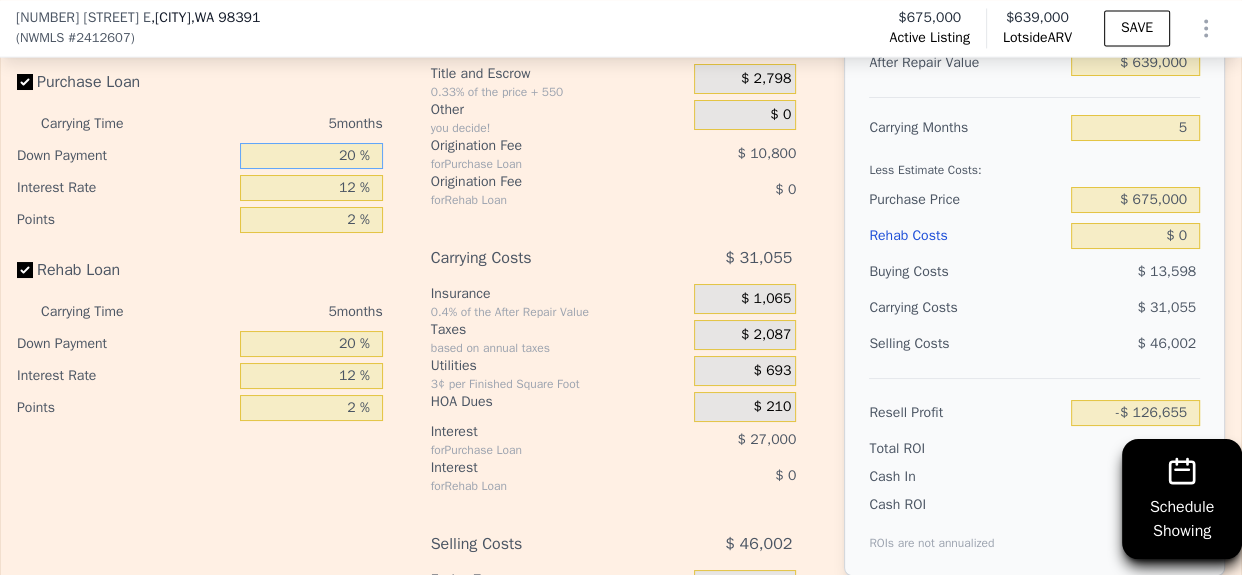click on "20 %" at bounding box center [311, 156] 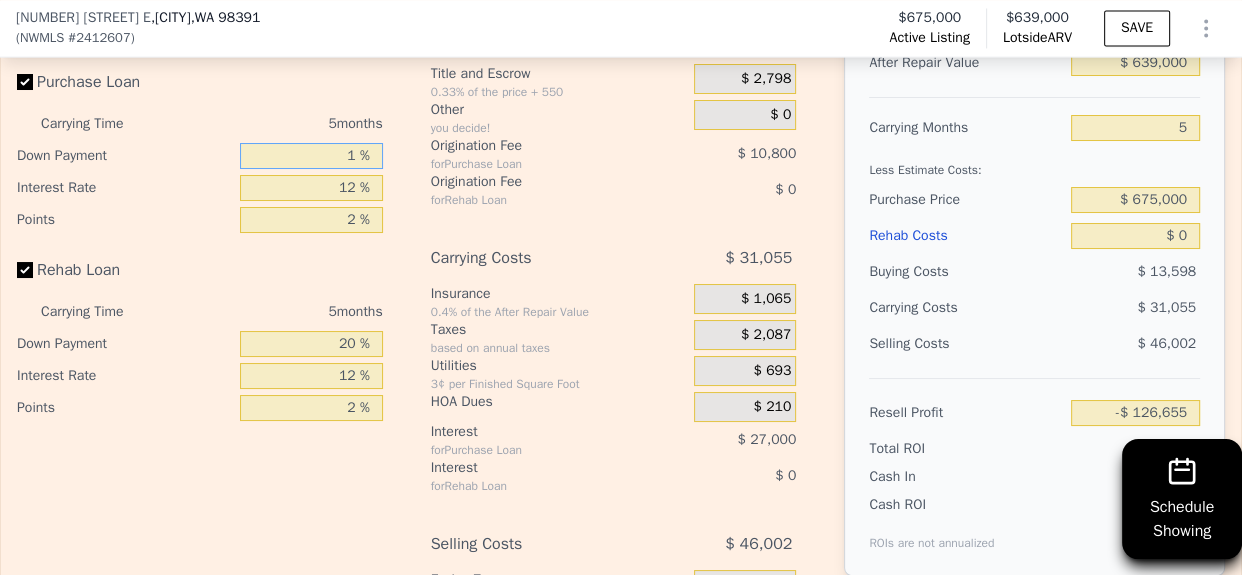 type on "10 %" 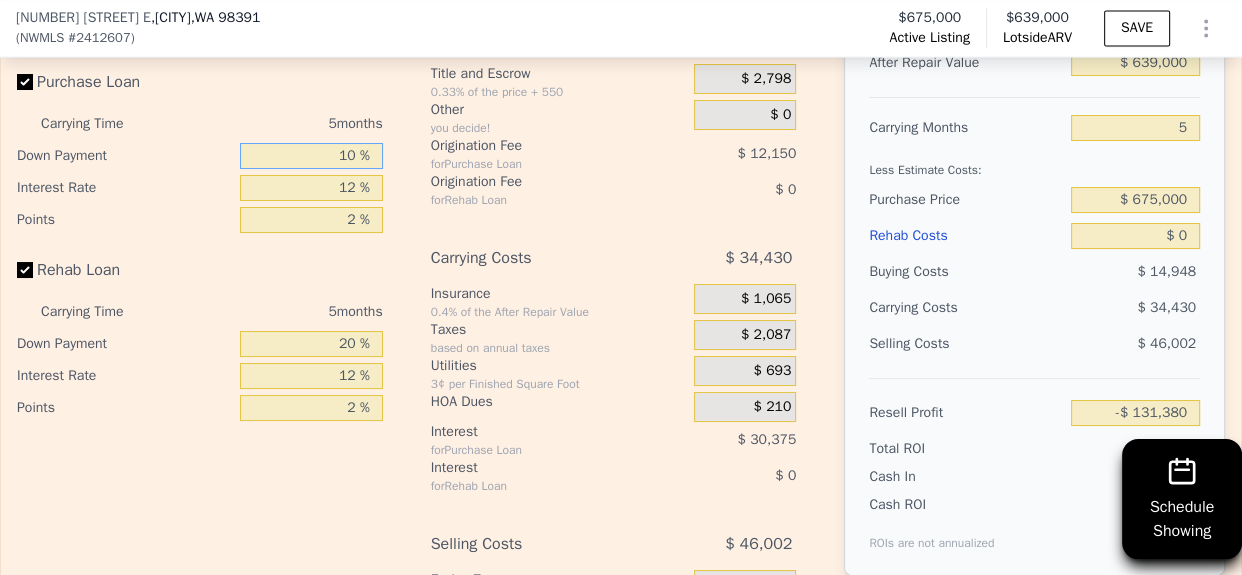 type on "-$ 131,380" 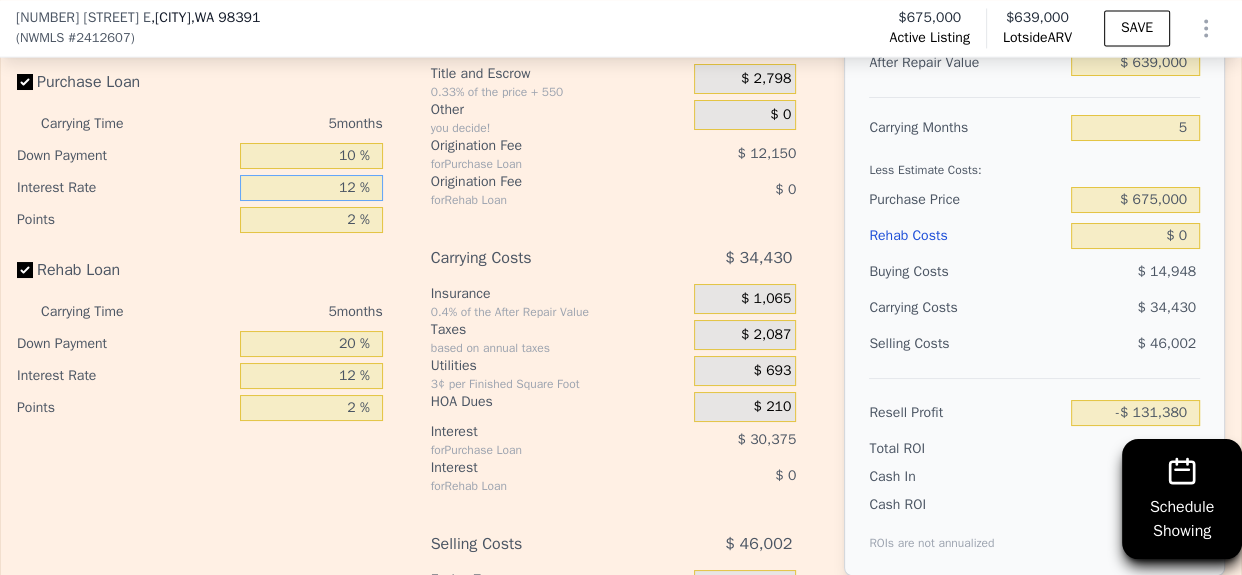 click on "12 %" at bounding box center (311, 188) 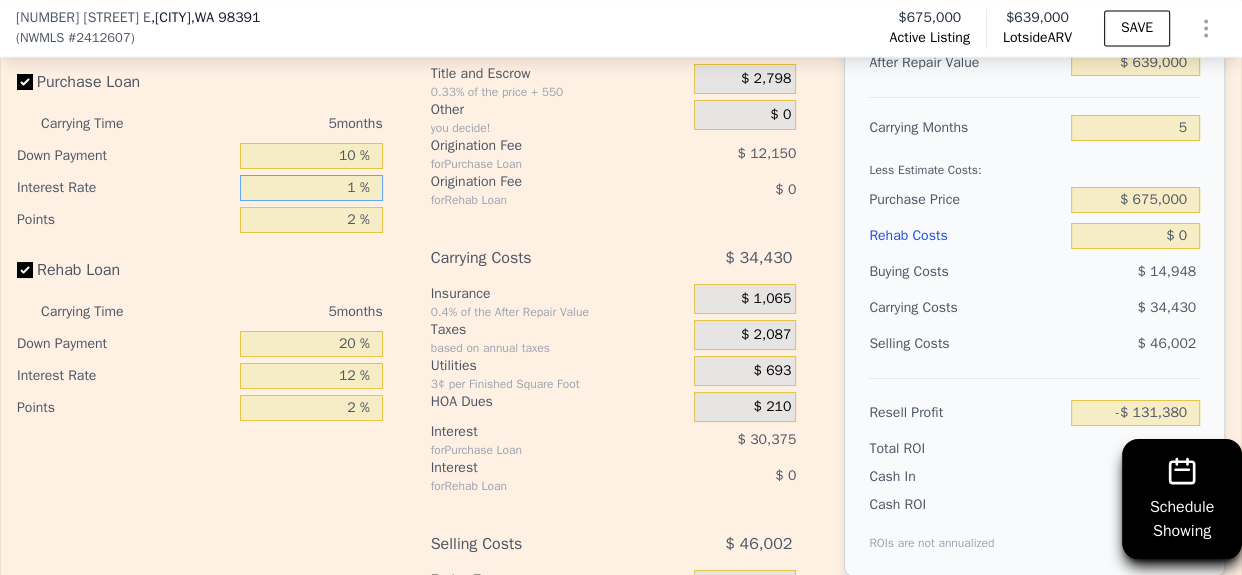 type on "10 %" 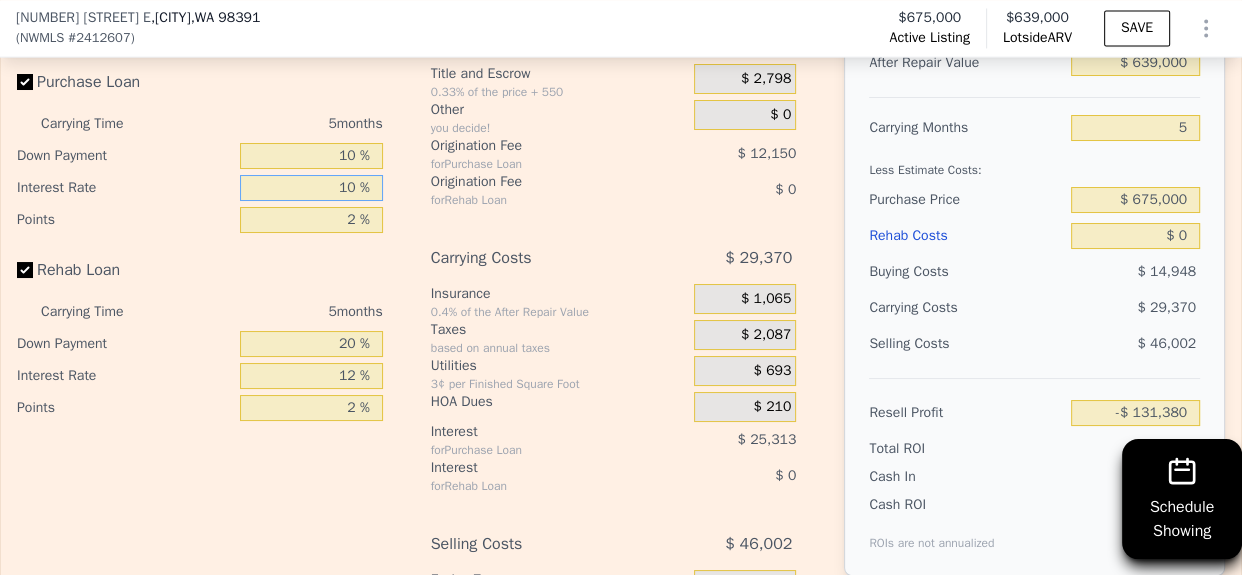 type on "-$ 126,320" 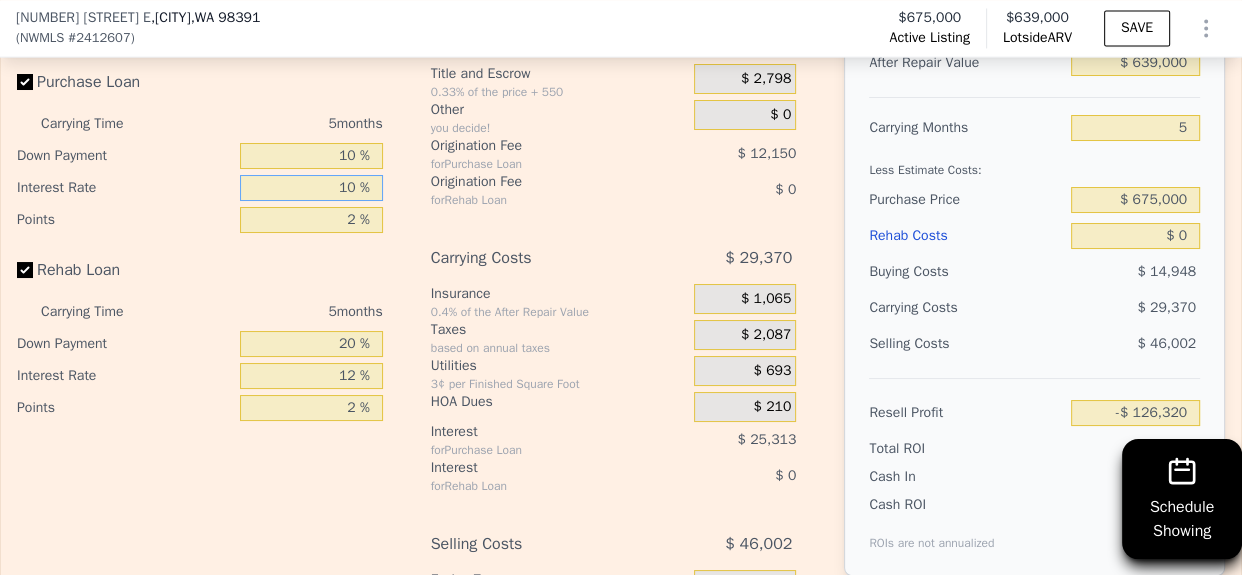 type on "10 %" 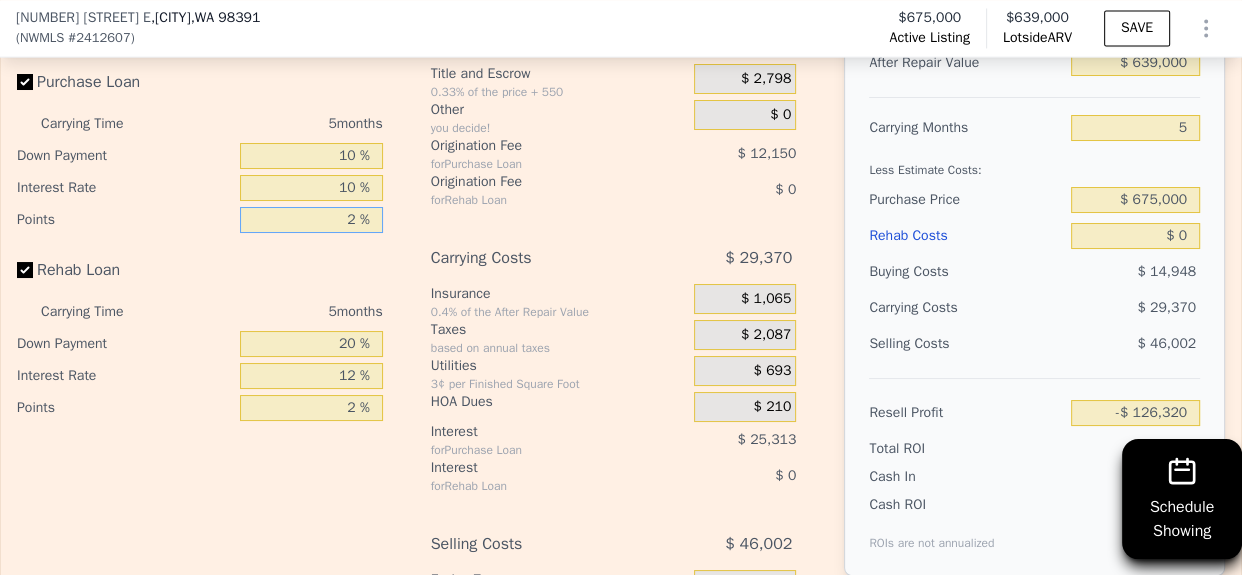 click on "2 %" at bounding box center [311, 220] 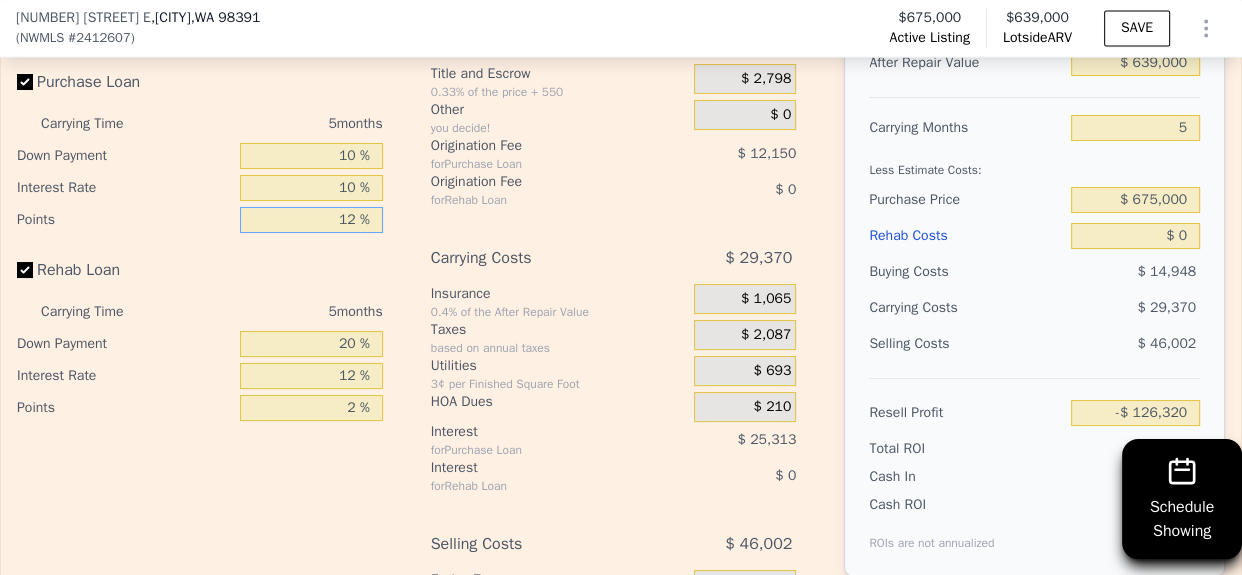 type on "1.2 %" 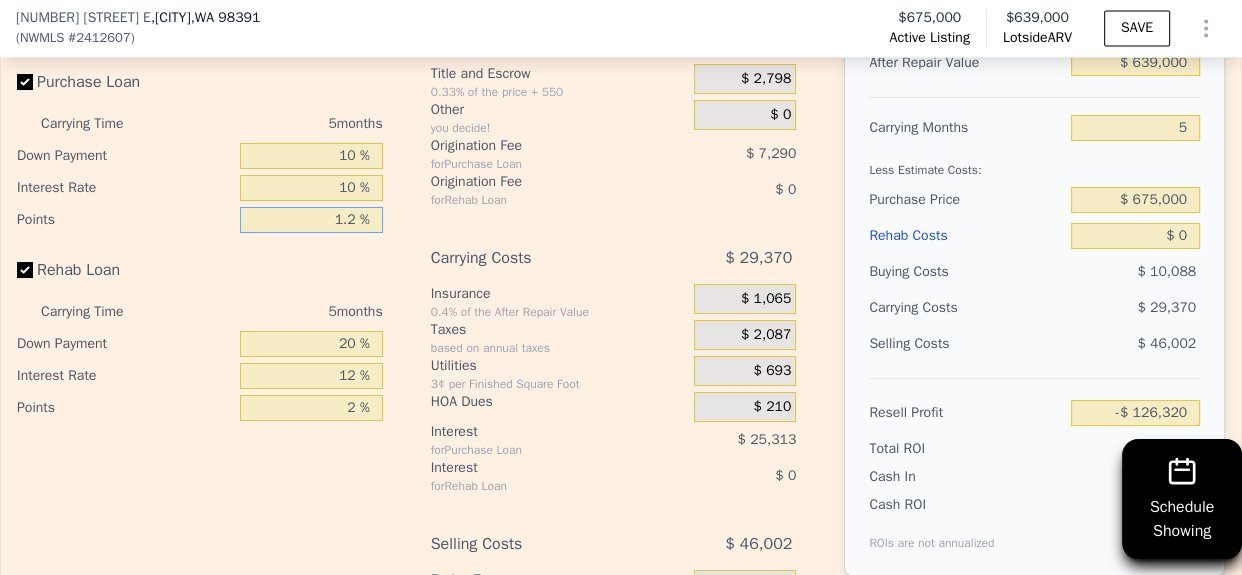 type on "-$ 121,460" 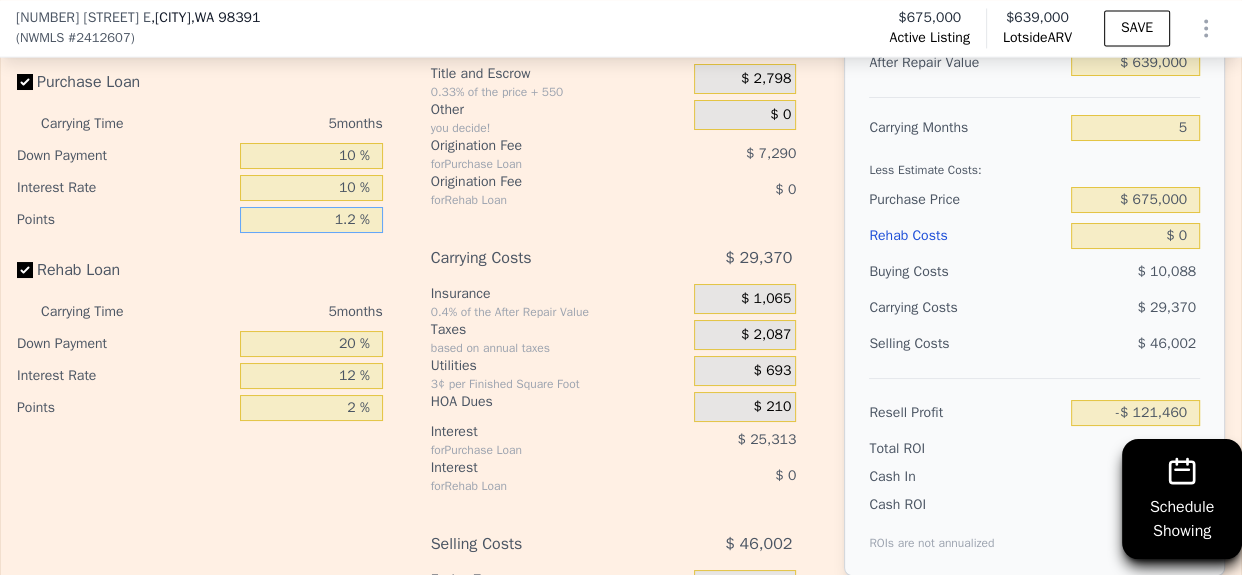 type on "1.2 %" 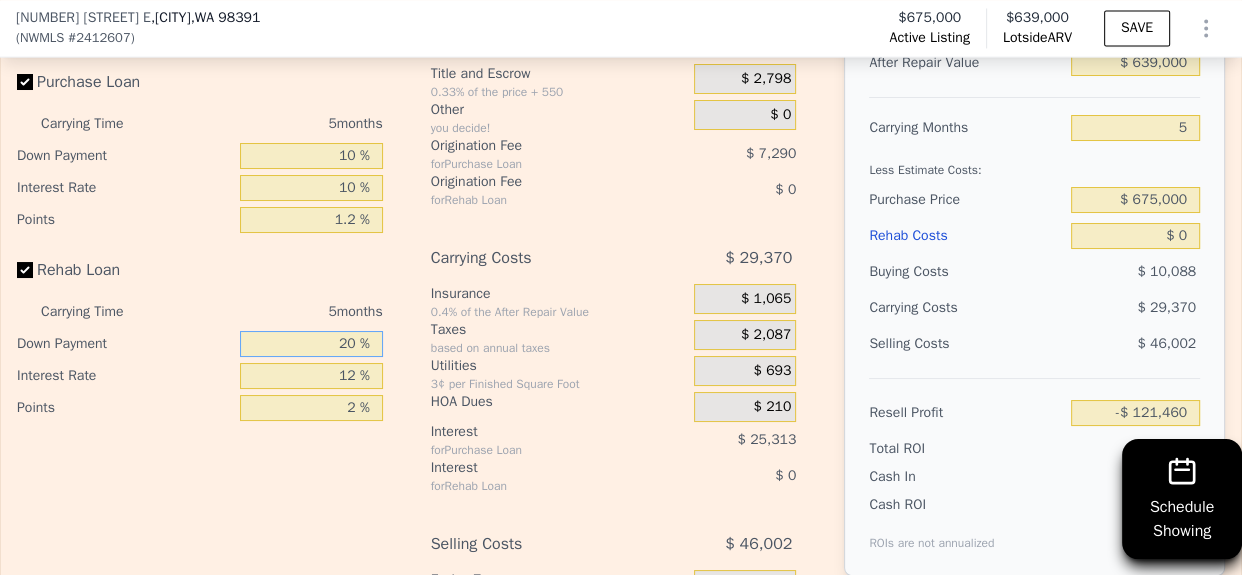 click on "20 %" at bounding box center (311, 344) 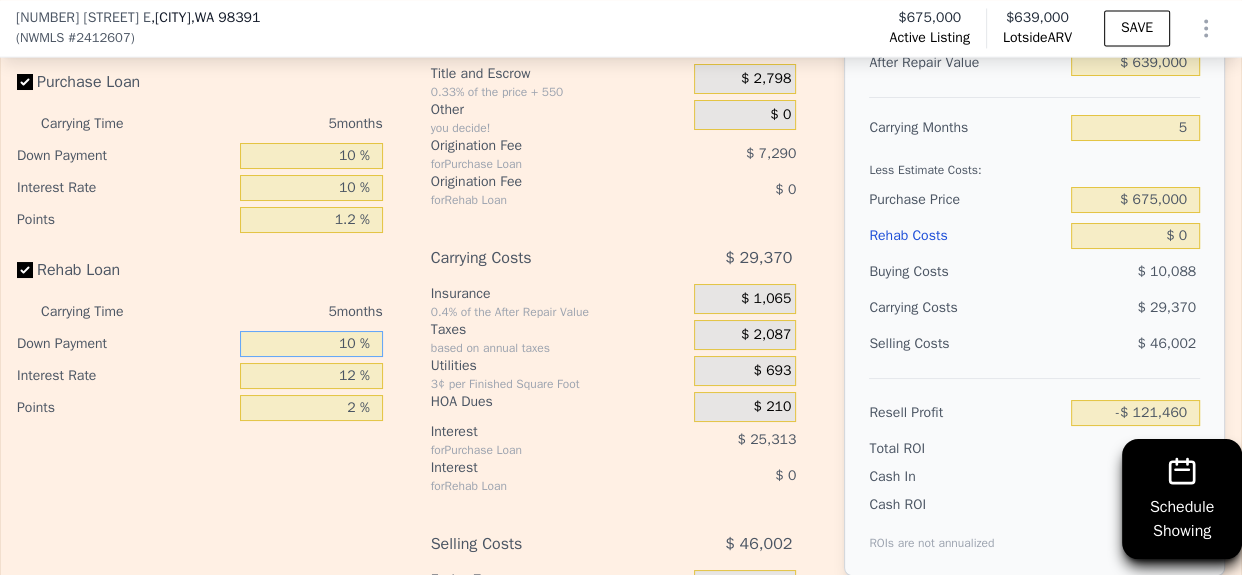 type on "10 %" 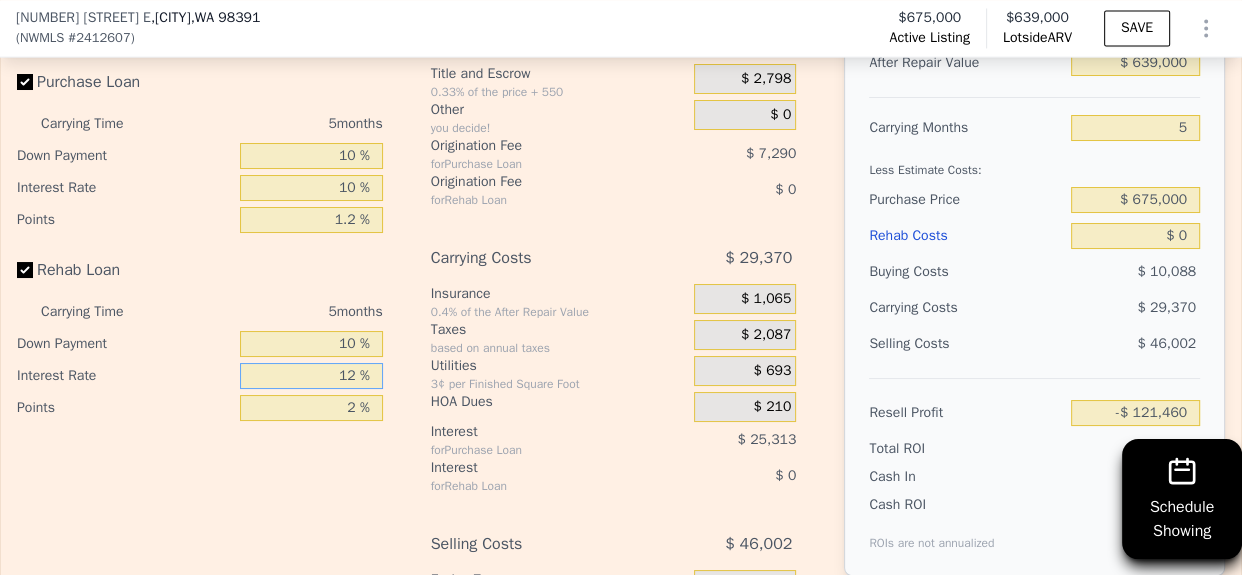 click on "12 %" at bounding box center (311, 376) 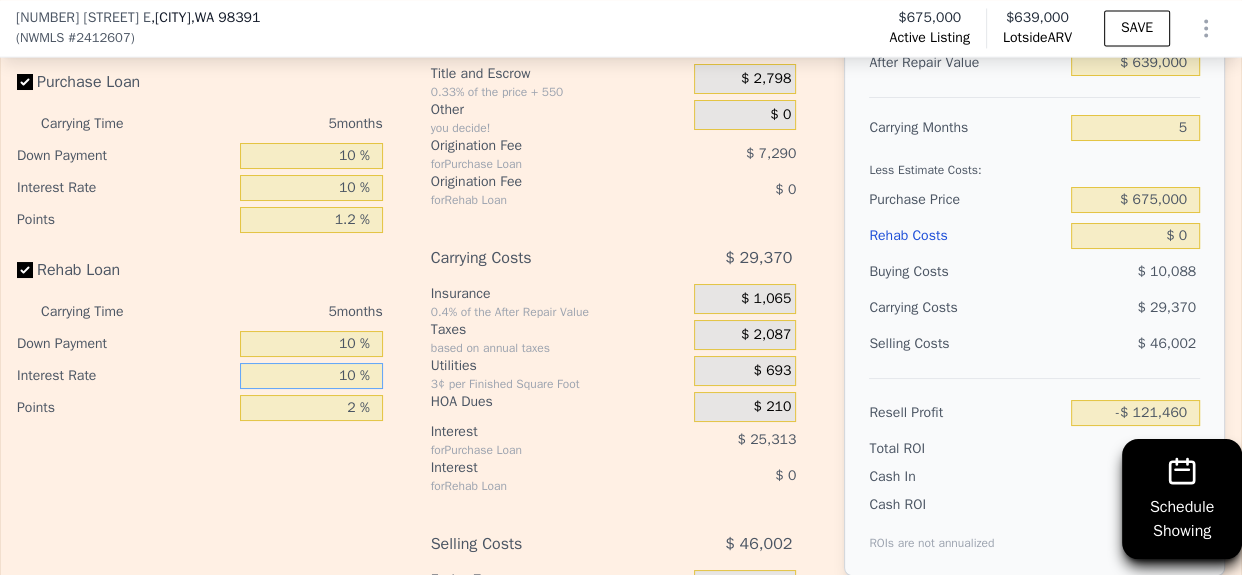 type on "10 %" 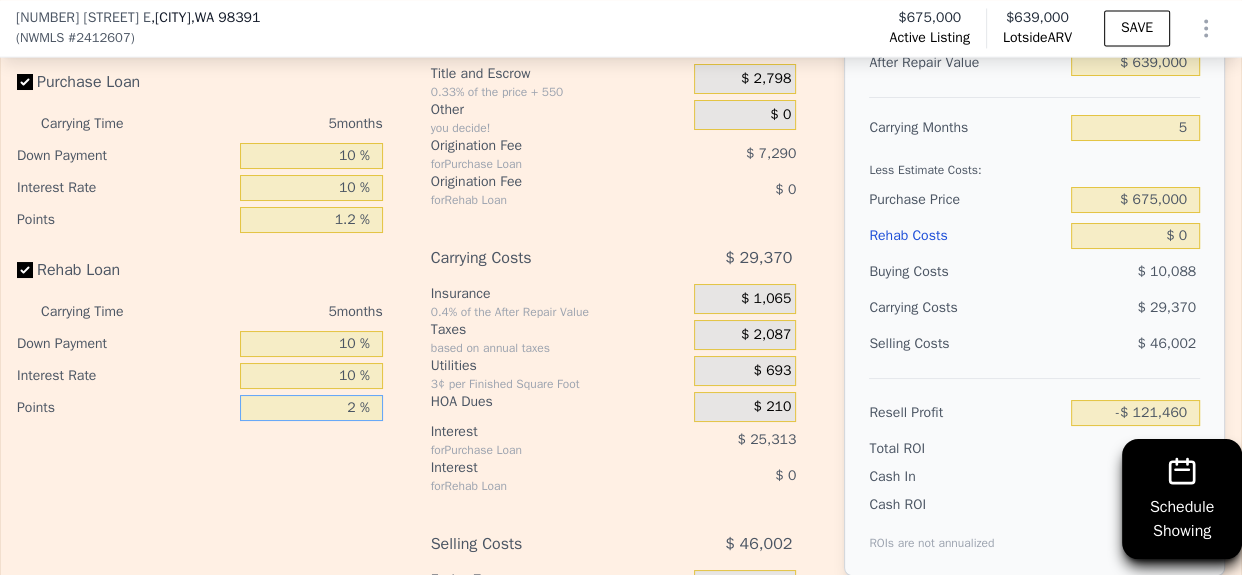 click on "2 %" at bounding box center [311, 408] 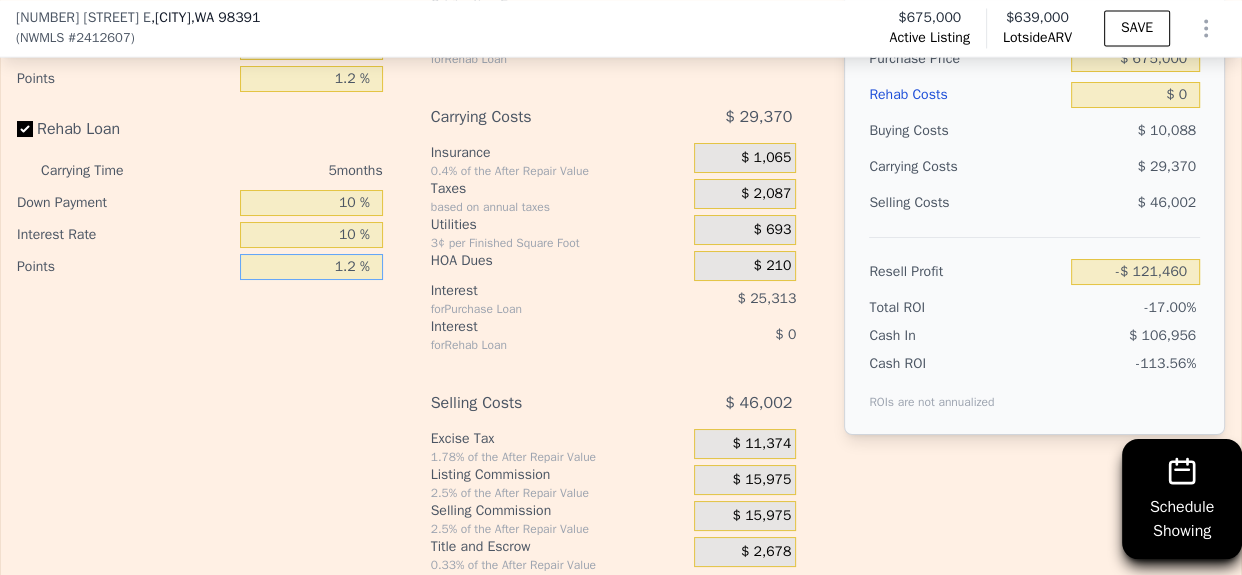 scroll, scrollTop: 3294, scrollLeft: 0, axis: vertical 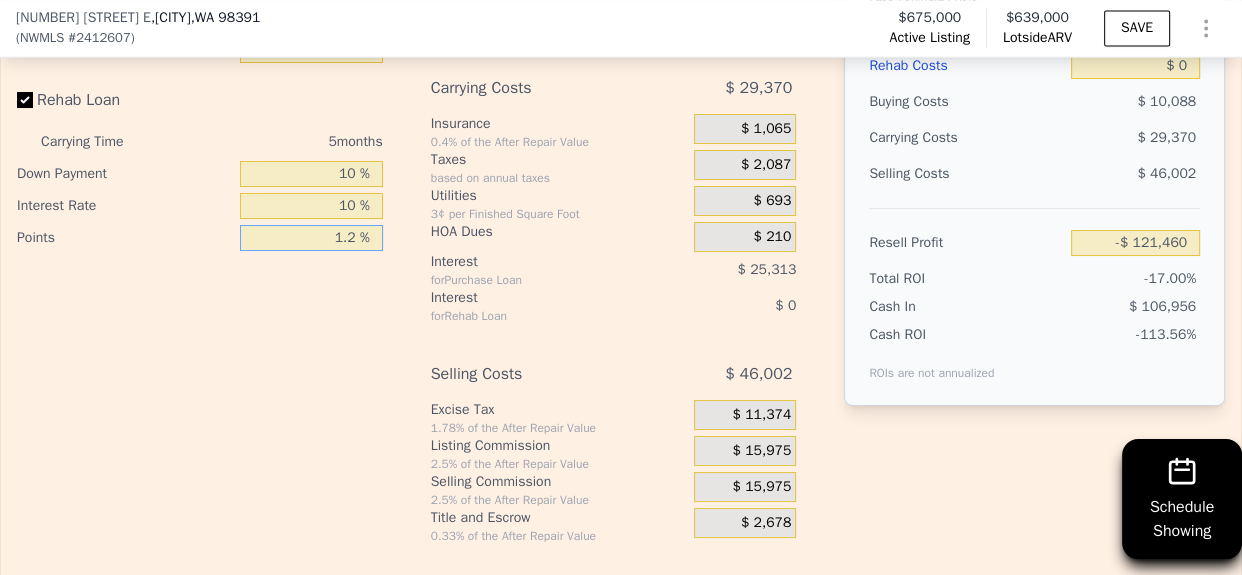 type on "1.2 %" 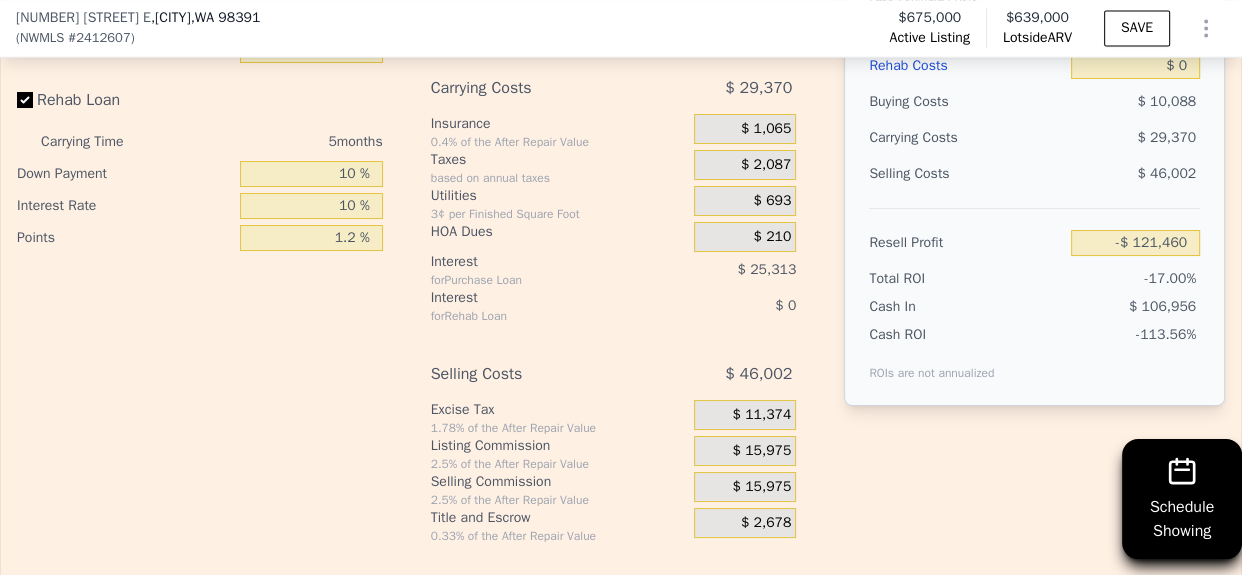 click on "$ 15,975" at bounding box center (761, 451) 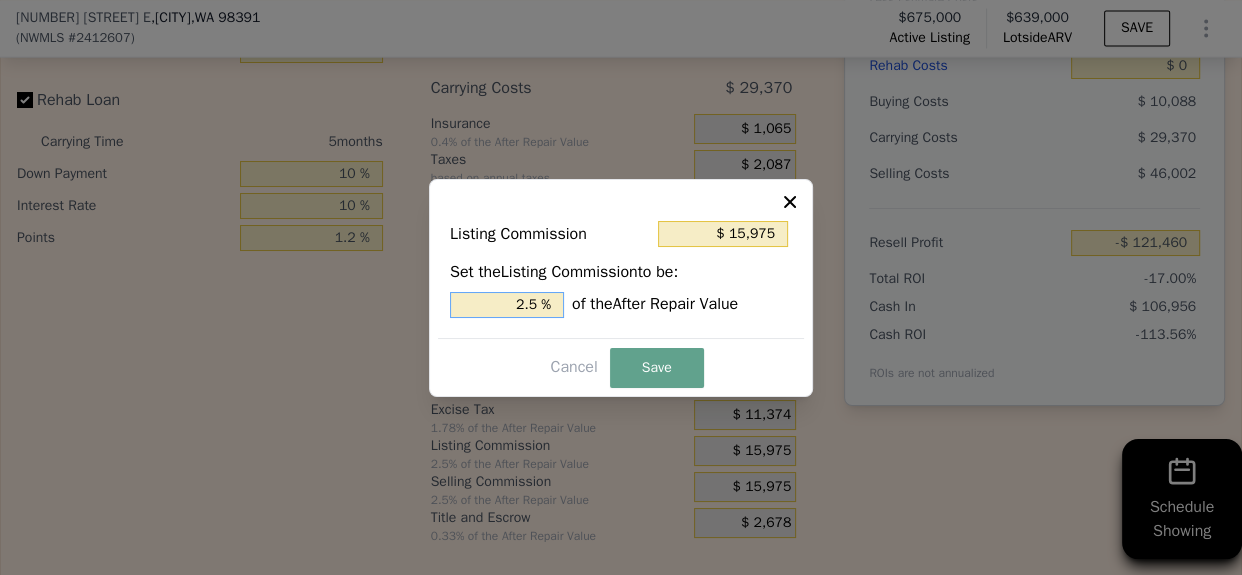 click on "2.5 %" at bounding box center [507, 305] 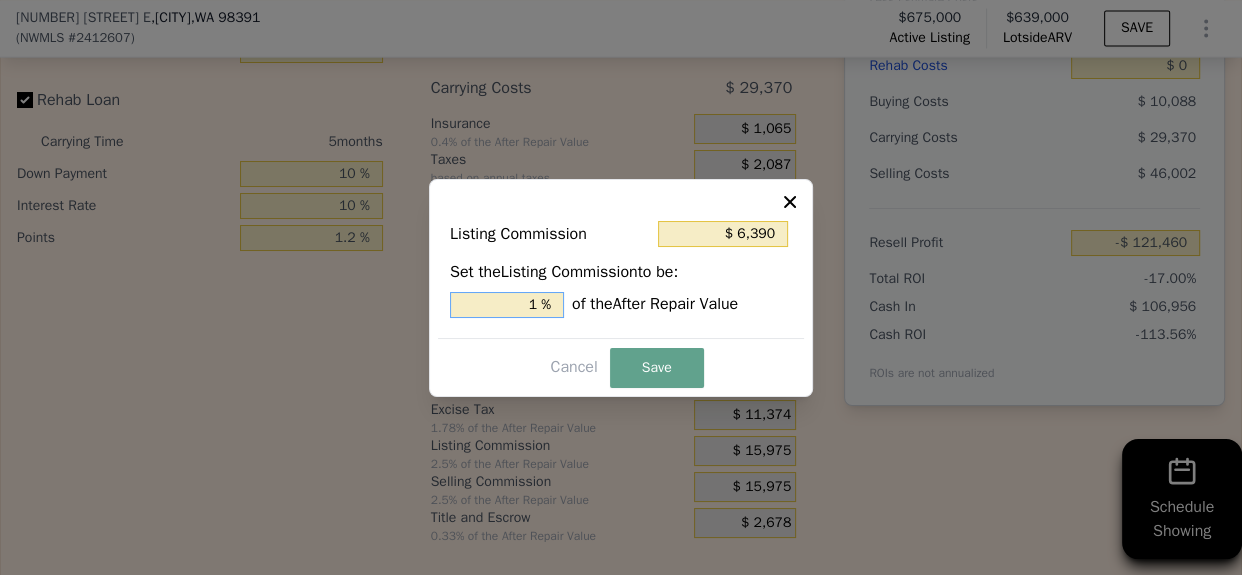 type on "1. %" 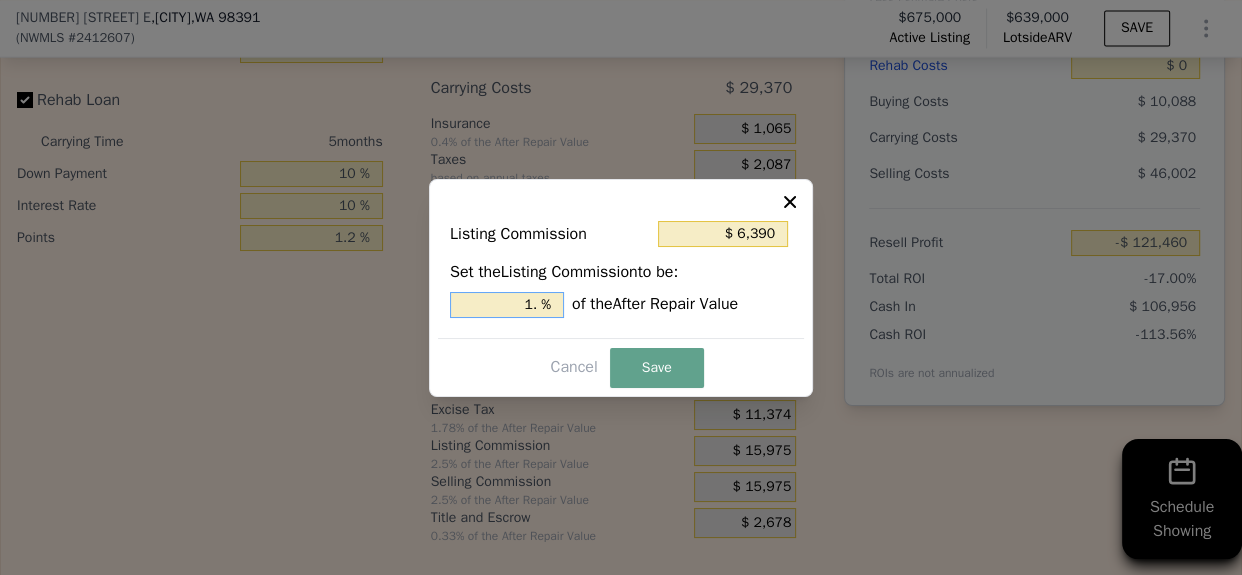 type on "$ 9,585" 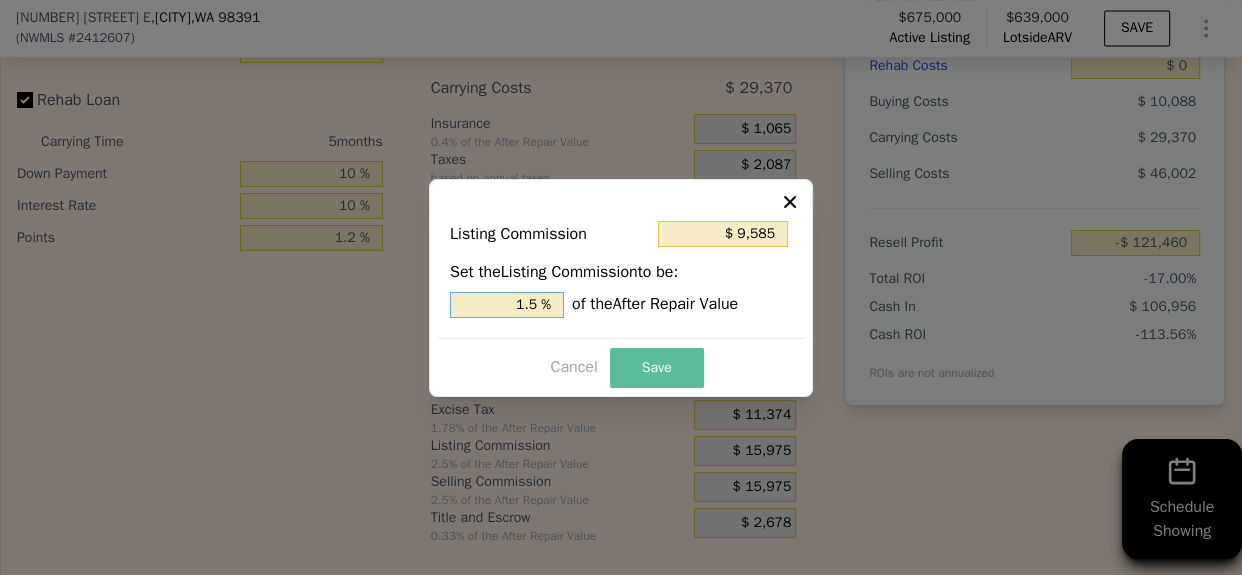type on "1.5 %" 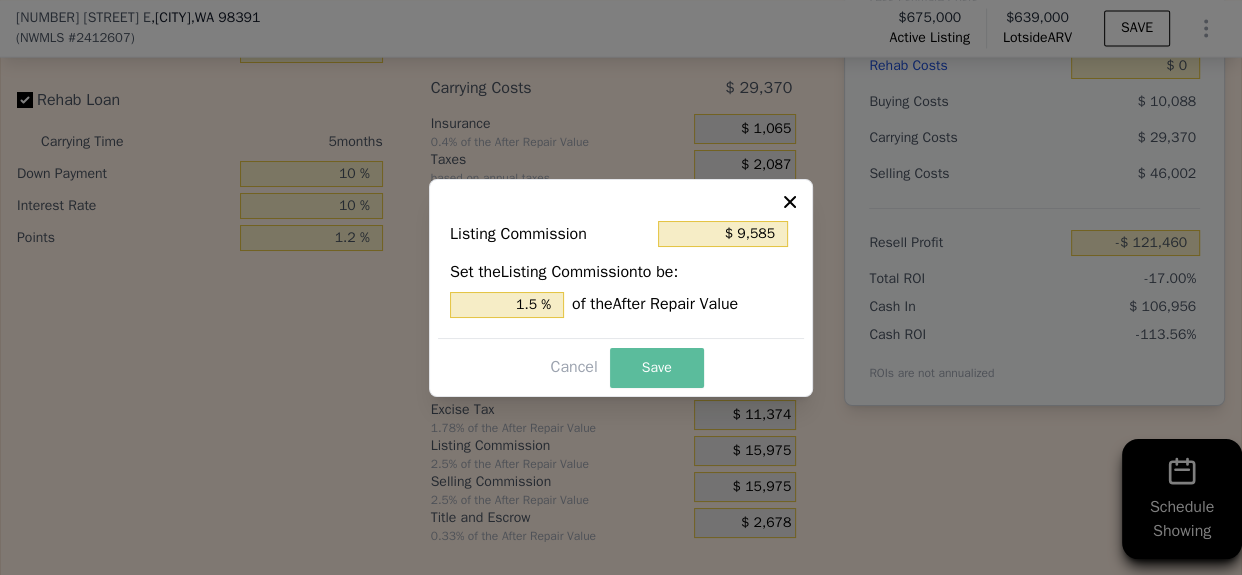 click on "Save" at bounding box center [657, 368] 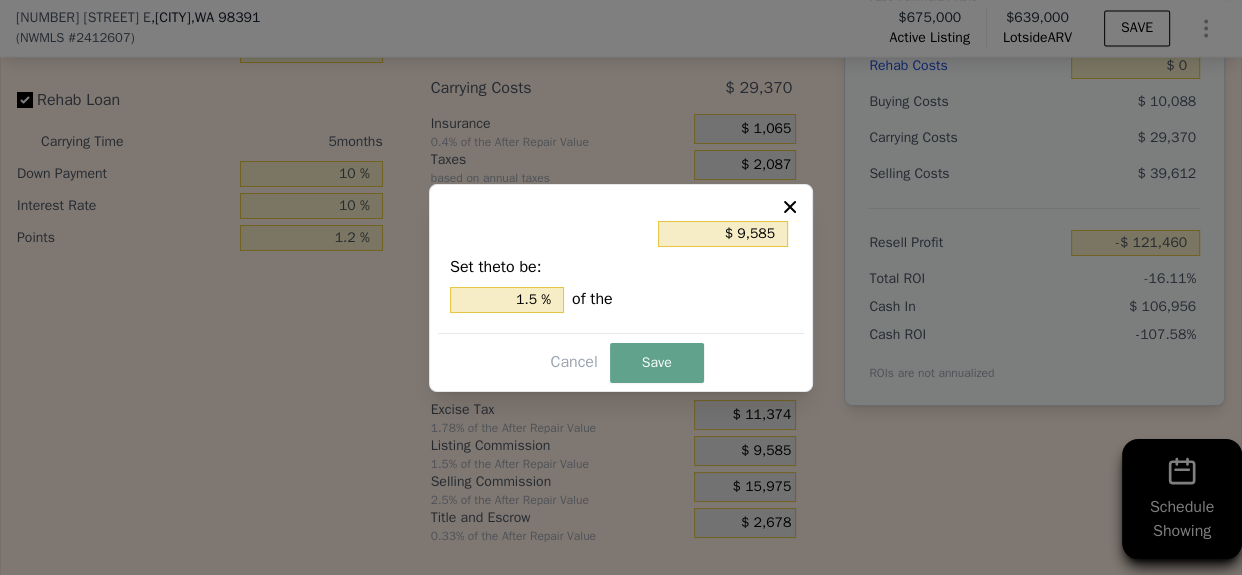 type on "-$ 115,070" 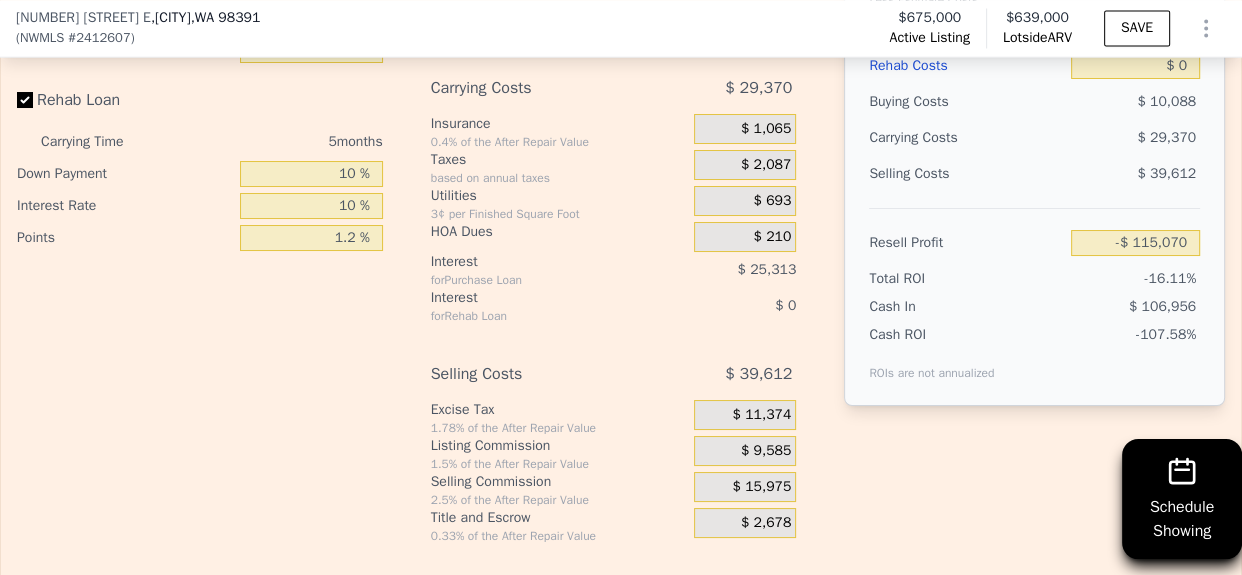 scroll, scrollTop: 2960, scrollLeft: 0, axis: vertical 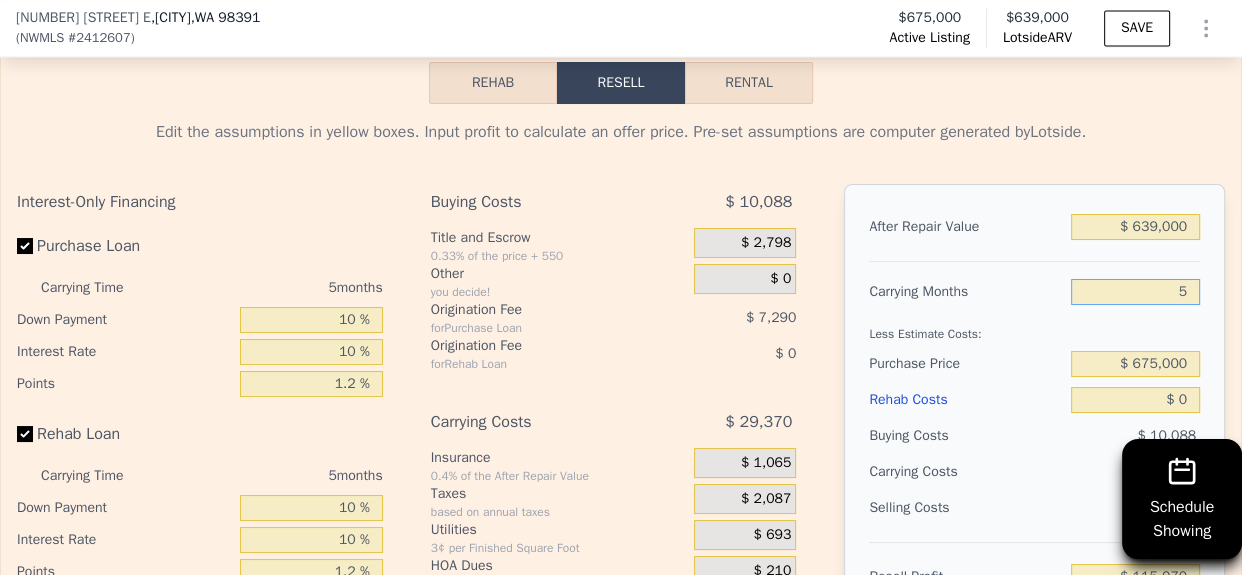 click on "5" at bounding box center [1135, 292] 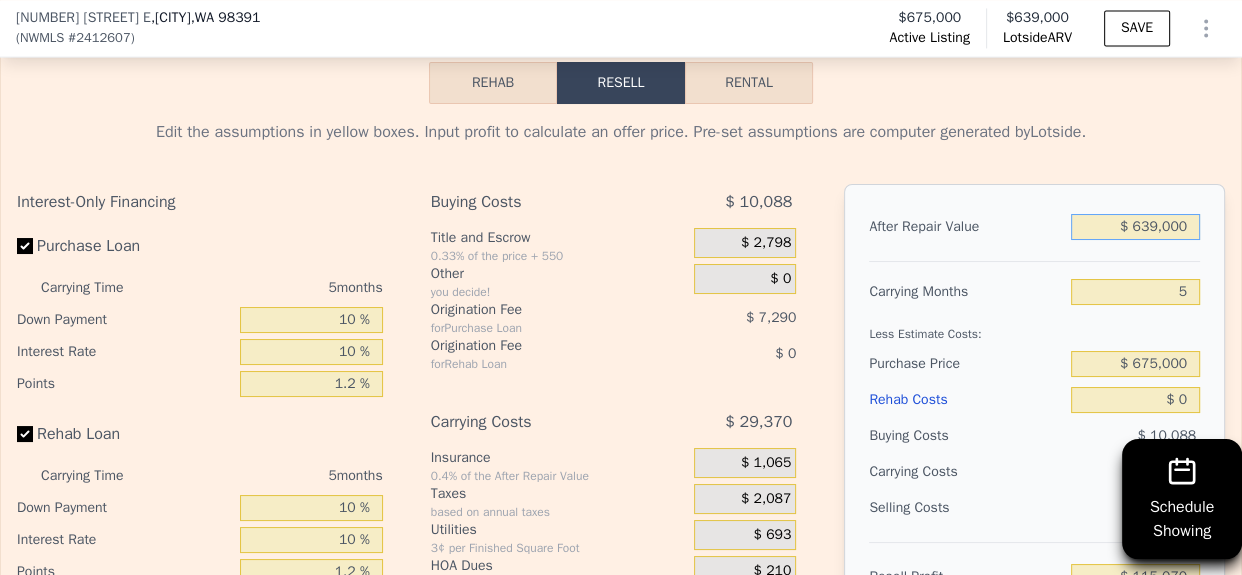 click on "$ 639,000" at bounding box center [1135, 227] 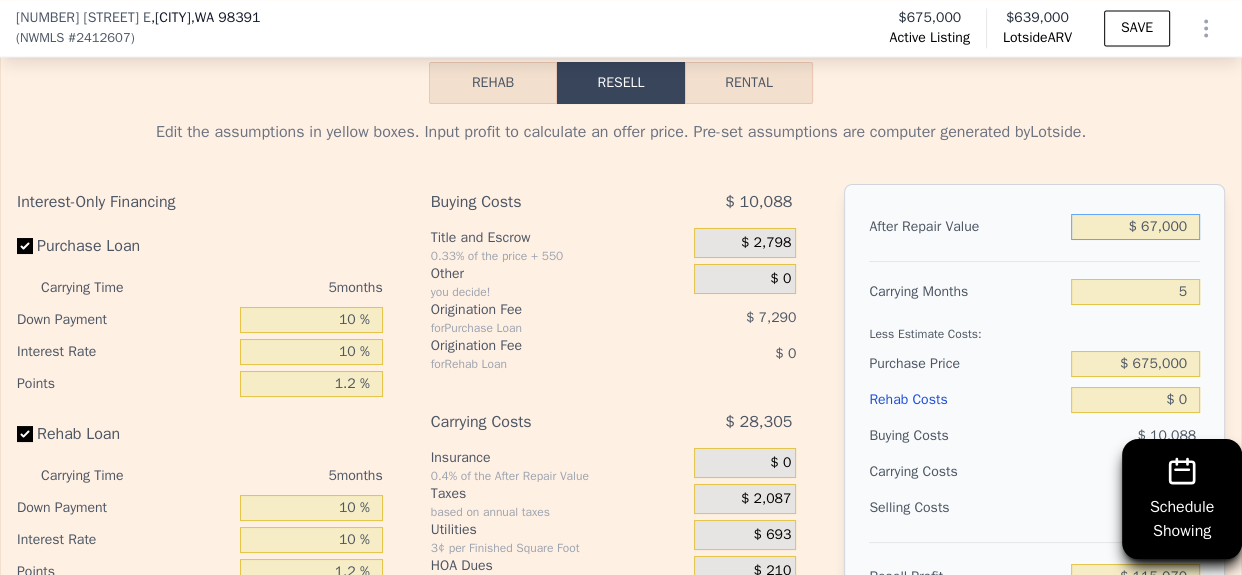 type on "$ 670,000" 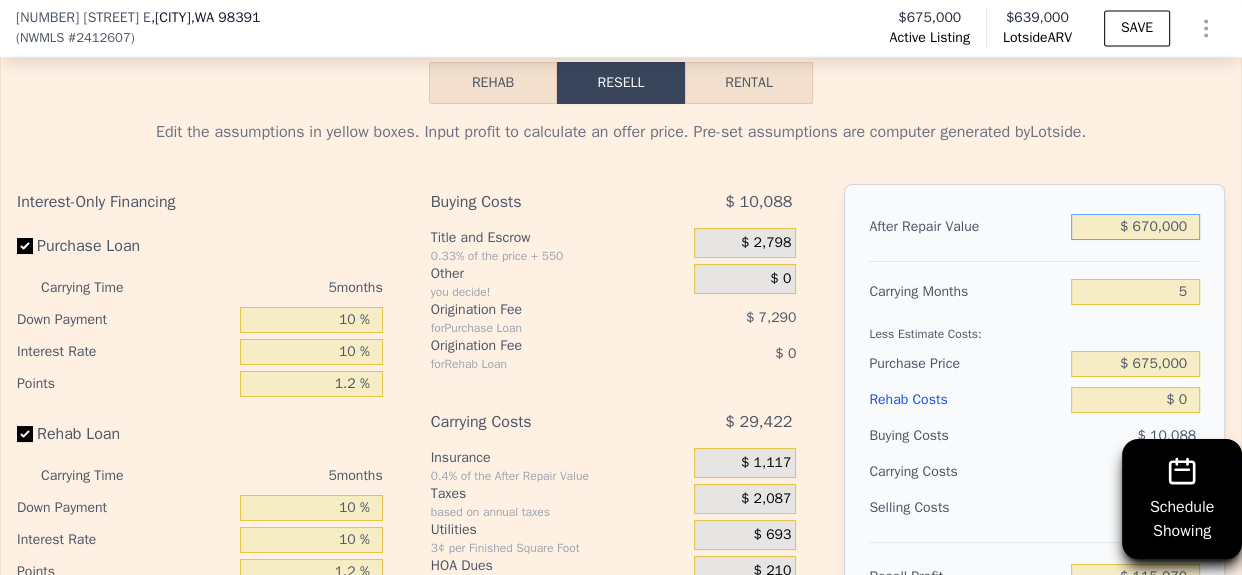 type on "-$ 86,017" 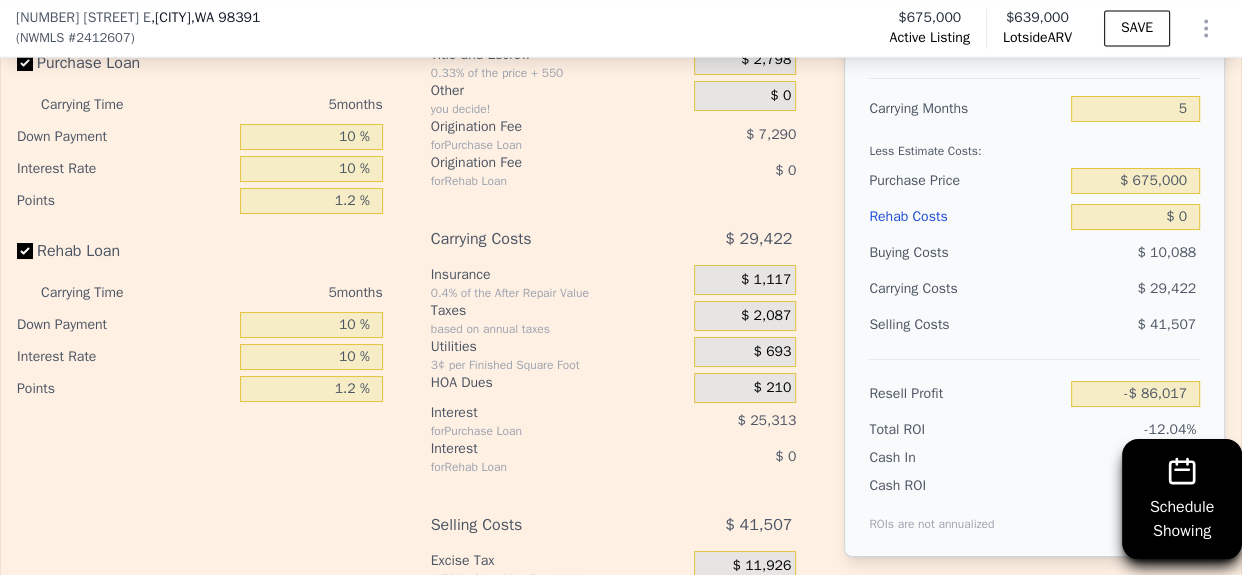 scroll, scrollTop: 3151, scrollLeft: 0, axis: vertical 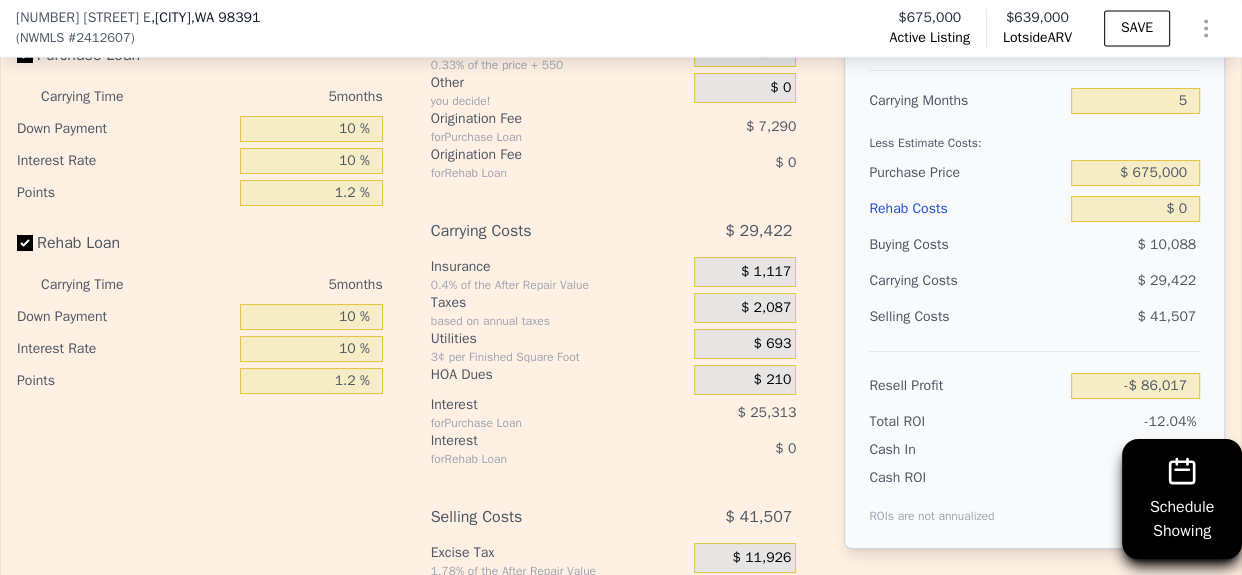 type on "$ 670,000" 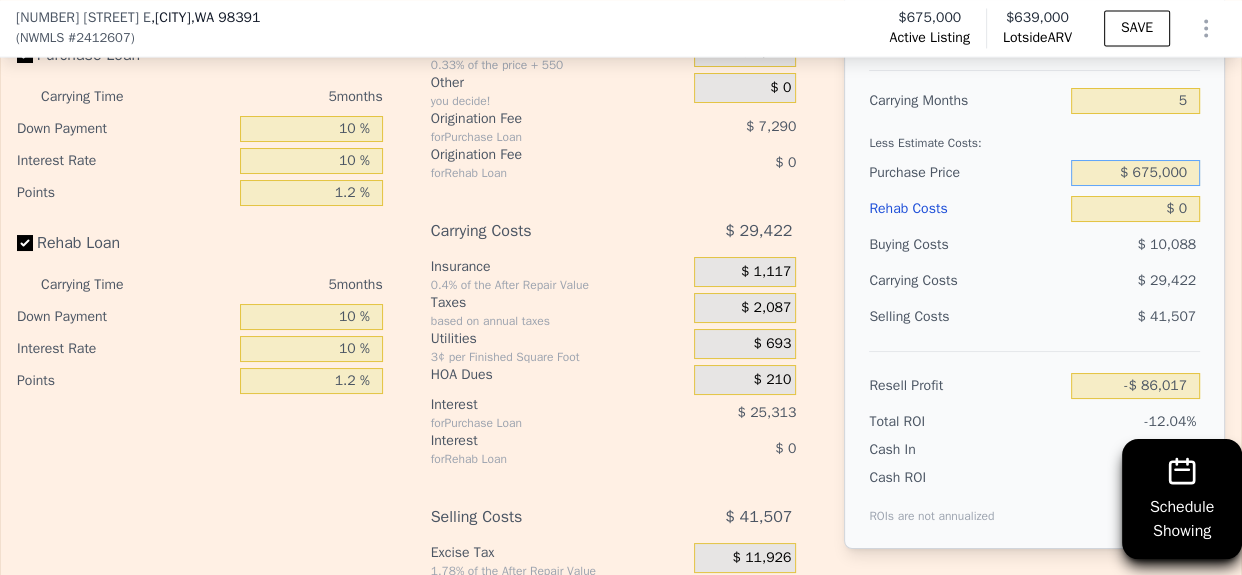 click on "$ 675,000" at bounding box center (1135, 173) 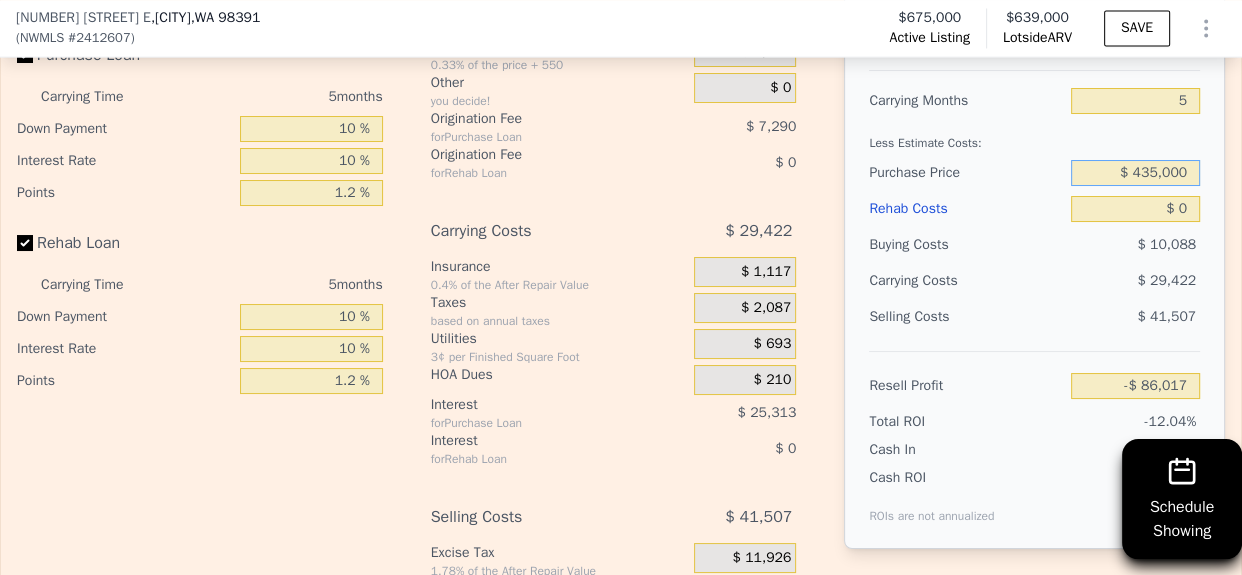 type on "$ 435,000" 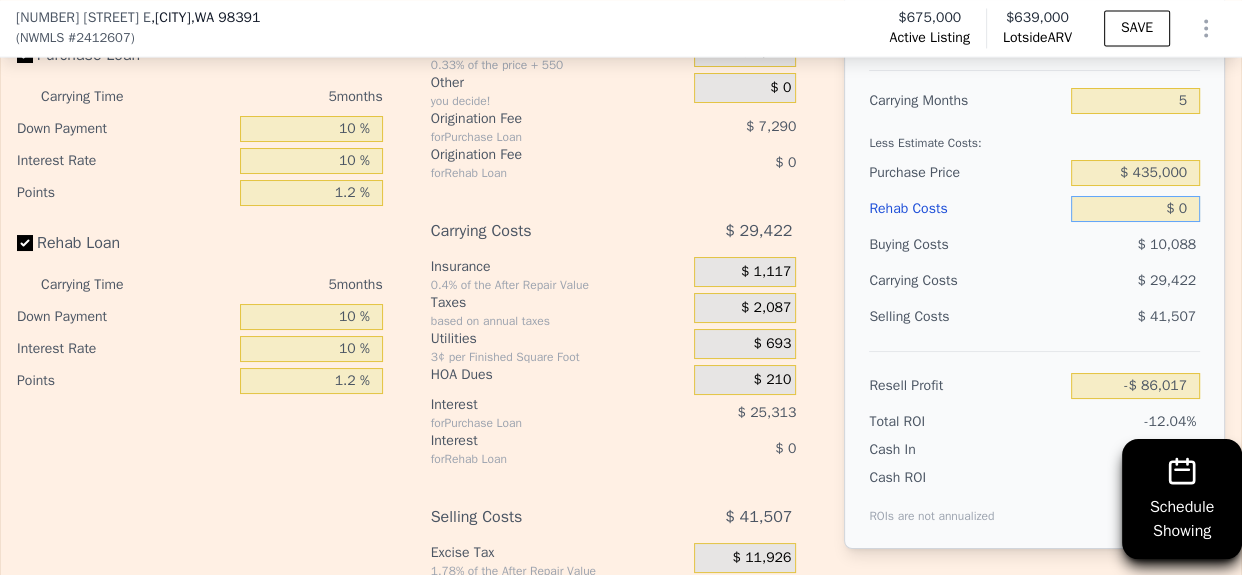 click on "$ 0" at bounding box center (1135, 209) 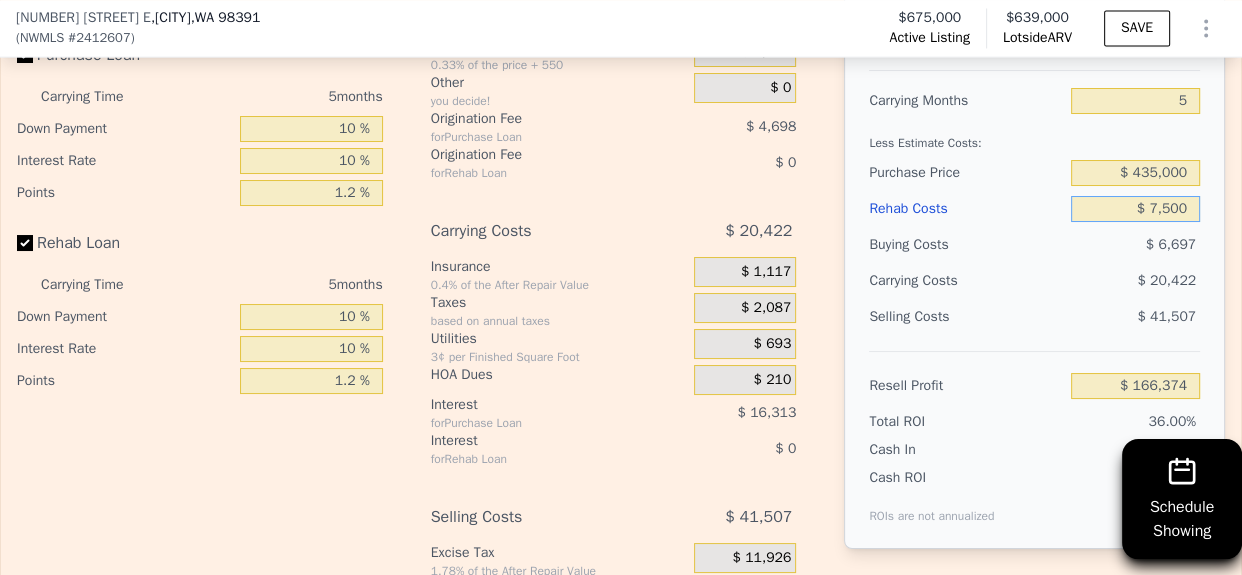 type on "$ 75,000" 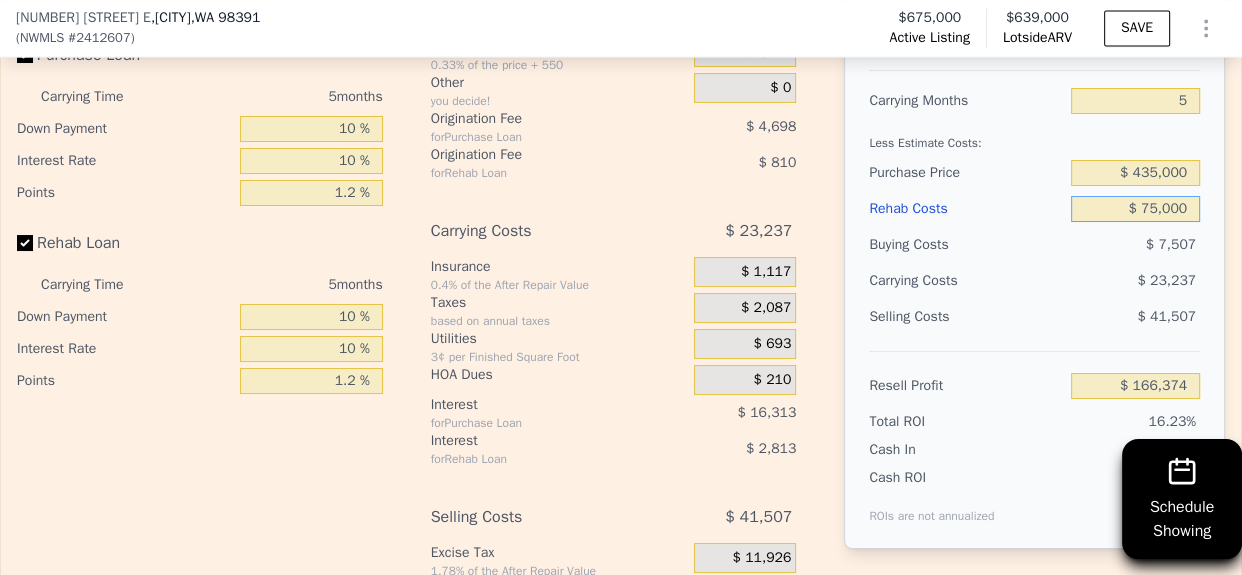type on "$ 87,749" 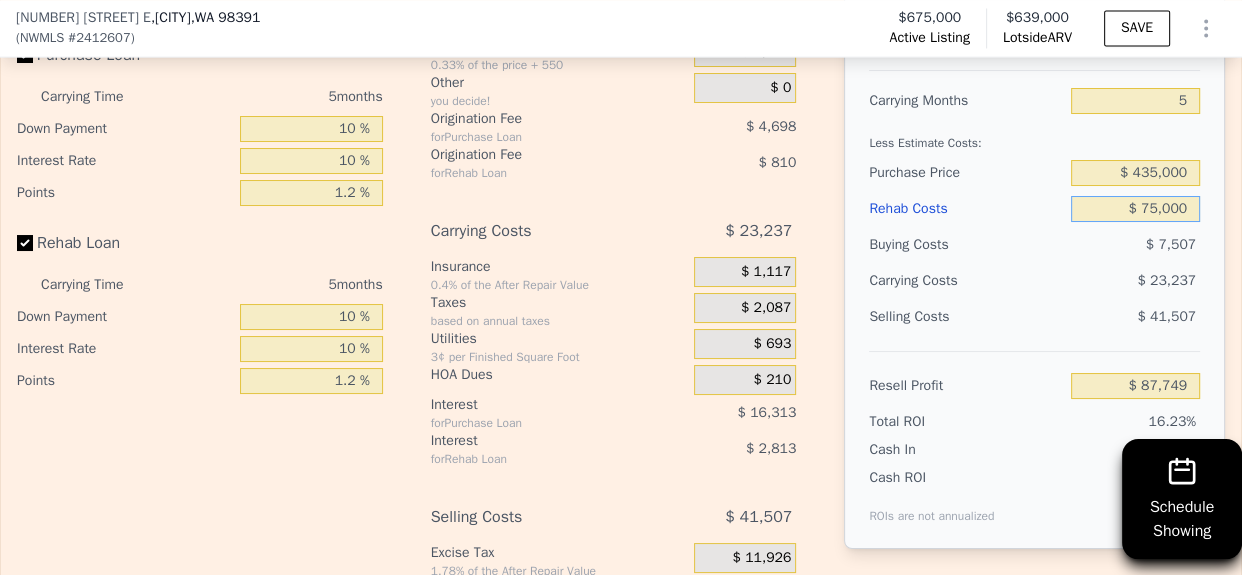 type on "$ 75,000" 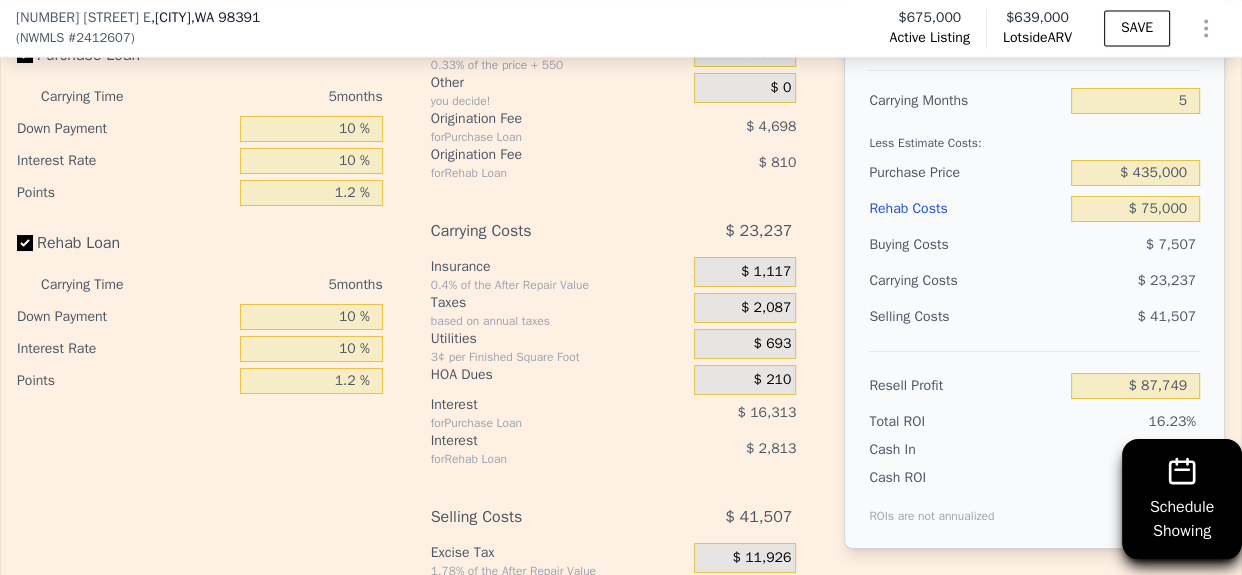 click on "$ 41,507" at bounding box center (1135, 317) 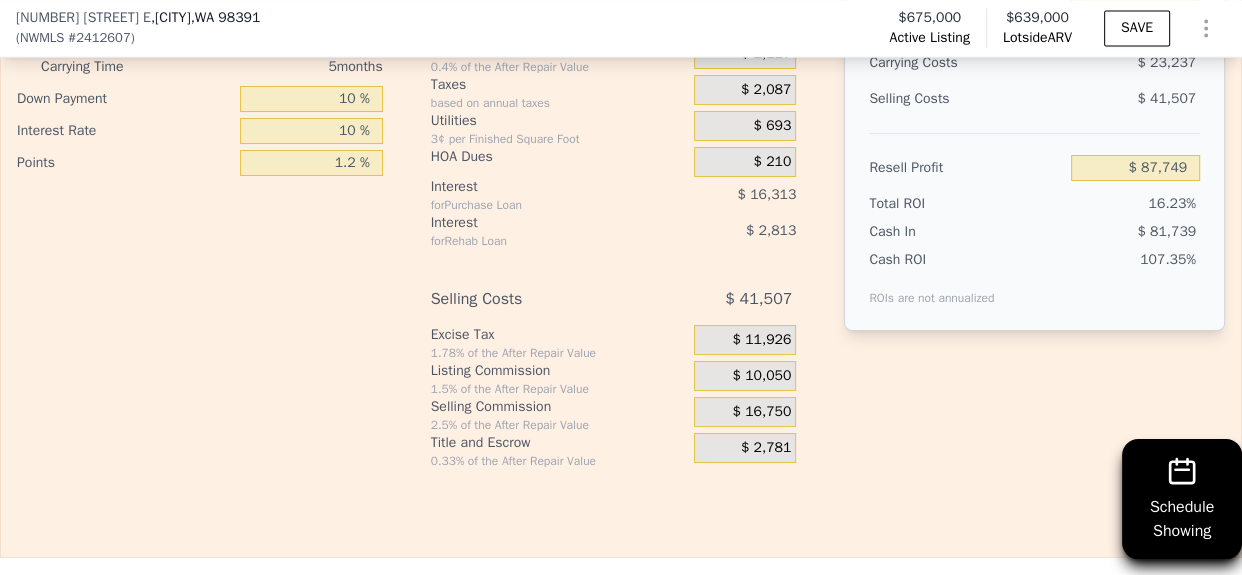 scroll, scrollTop: 3370, scrollLeft: 0, axis: vertical 